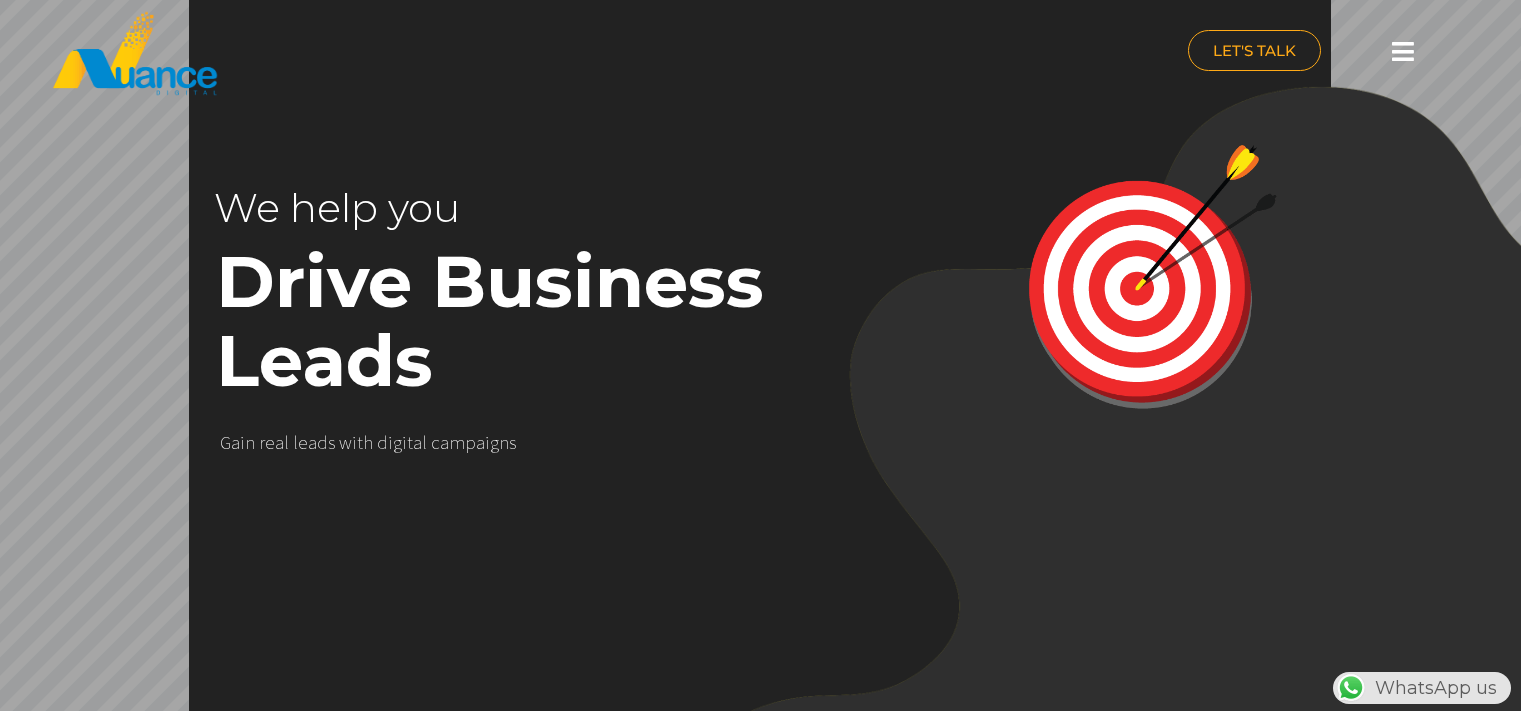 scroll, scrollTop: 0, scrollLeft: 0, axis: both 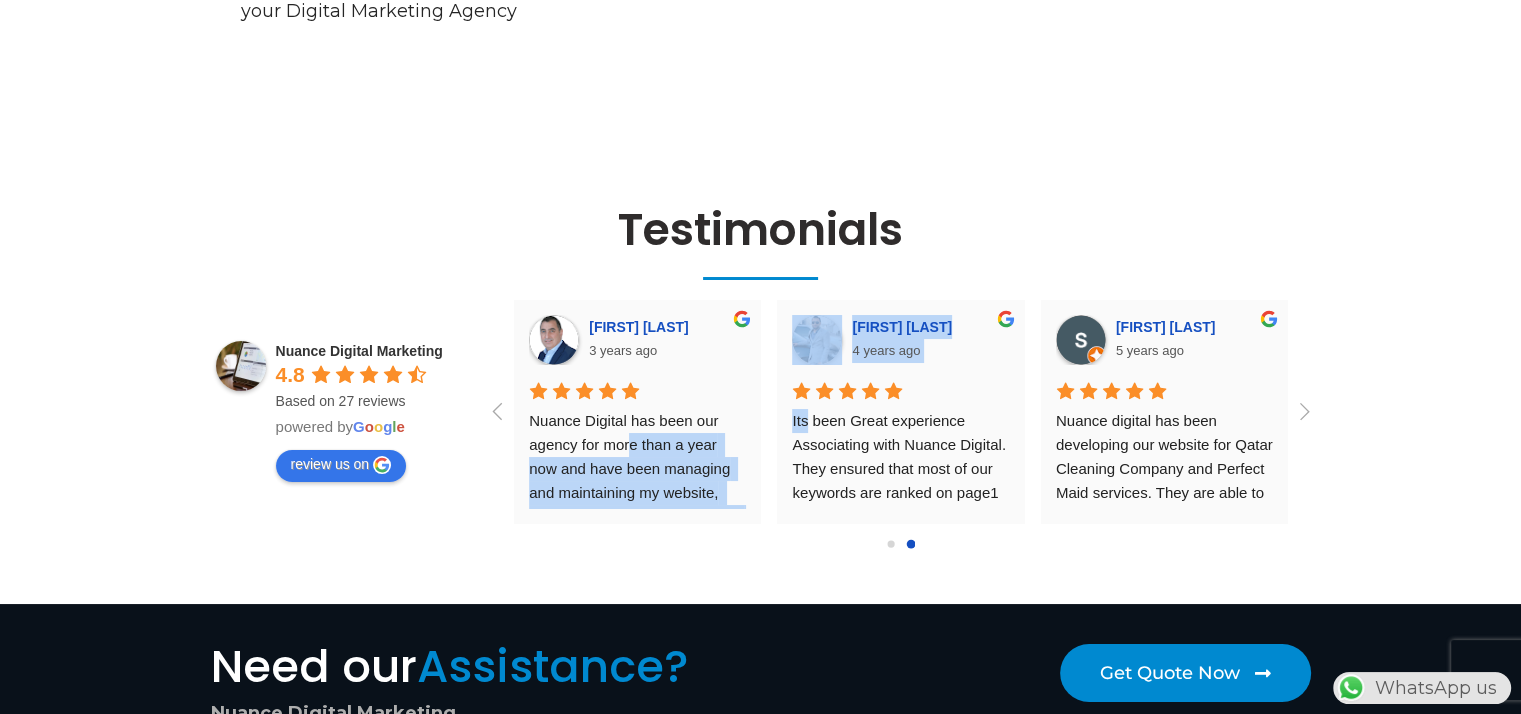 drag, startPoint x: 630, startPoint y: 438, endPoint x: 819, endPoint y: 439, distance: 189.00264 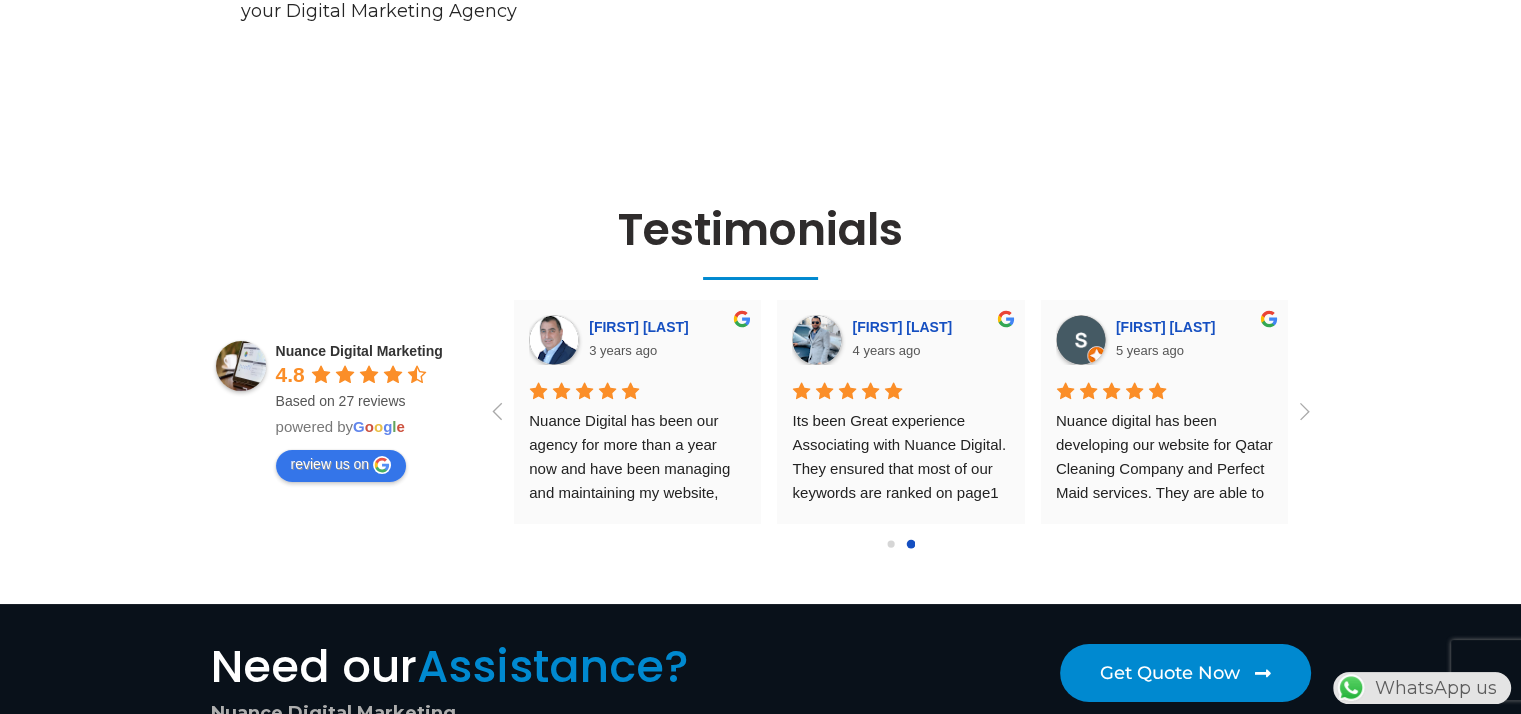 click on "Nuance Digital Marketing                                                         LET'S TALK                                               Home   About Us   Services     Search Engine Optimization (SEO)   Search Engine Marketing ( SEM )   Social Media Marketing (SMM)   Digital Location Management   SMS & Email Marketing   Web Development   Mobile App Development Agency   E-Commerce Development   AI Agents     Nubots       Online & Print   Online Reputation Management (ORM)       Localorm.com   Blogs   Contact Us                                                                   Drive Business  Leads  We help you  B e   p r o m i n e n t   a n d   g e t   n o t i c e d   o n   G o o g l e   M a p s   G a i n   r e a l   l e a d s   w i t h   d i g i t a l   c a m p a i g n s       B e   r e c o g n i s a b l e   &   c o n s i s t e n t   a c r o s s   t h e   w e b       Get Found   Locally  build your  brand  rank on   Google  engage with  your customers  build your   business reputation  We help your" at bounding box center (760, -3006) 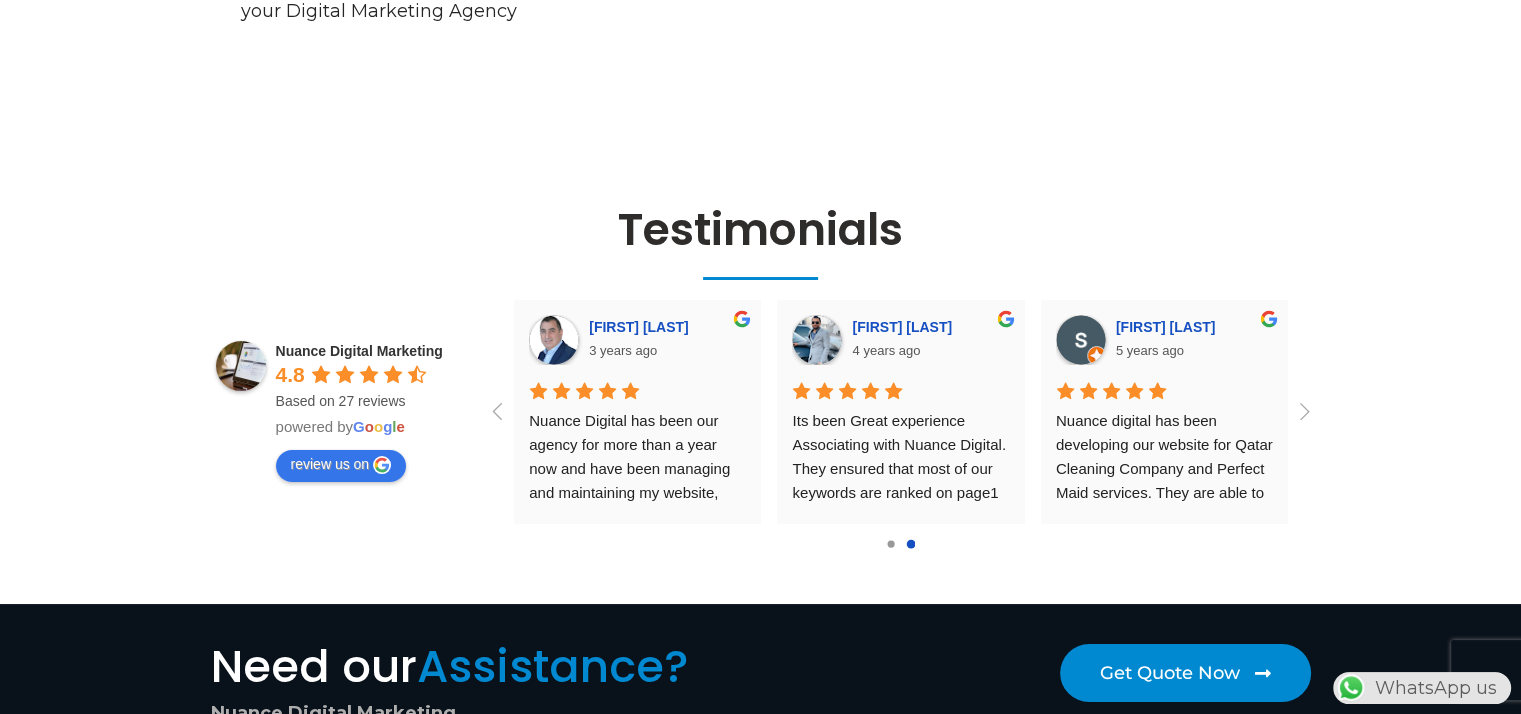 click at bounding box center [890, 543] 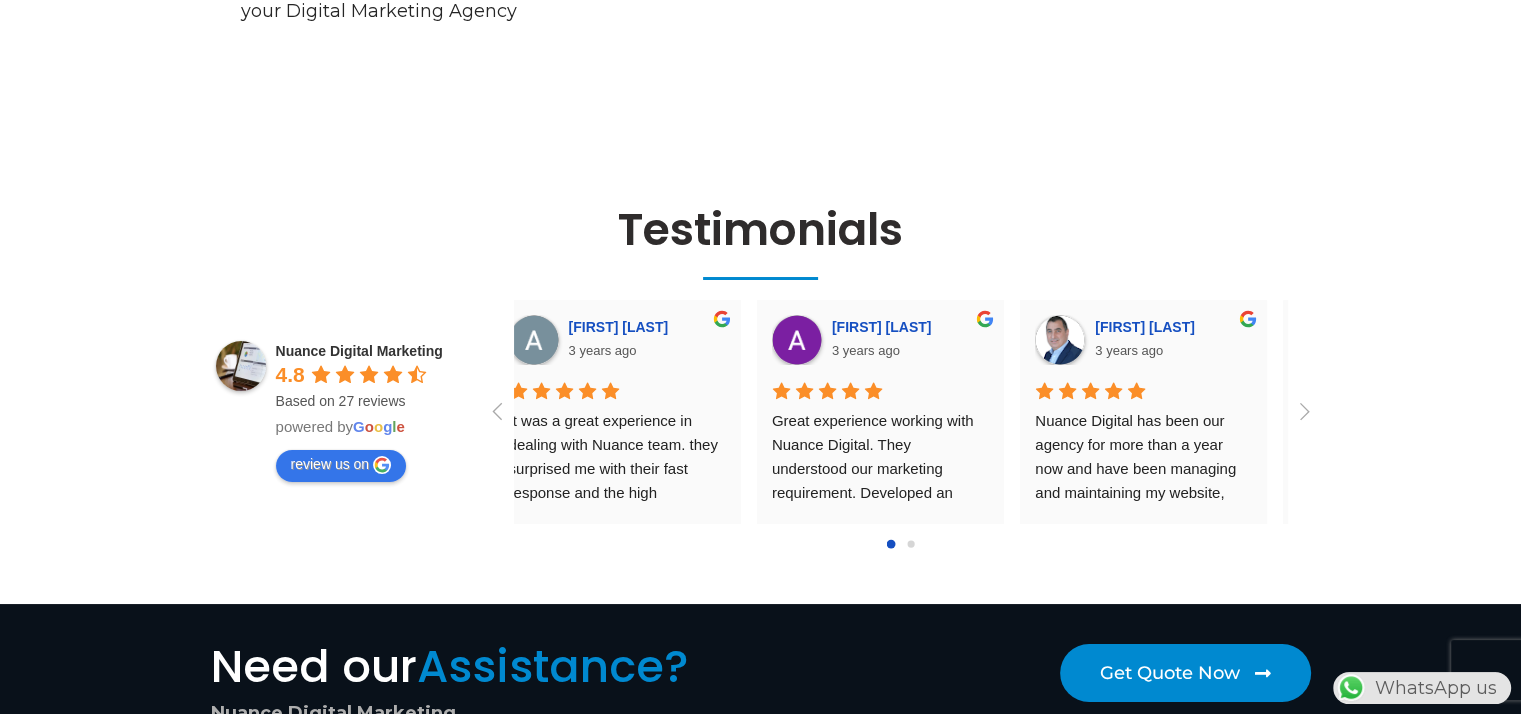 scroll, scrollTop: 0, scrollLeft: 0, axis: both 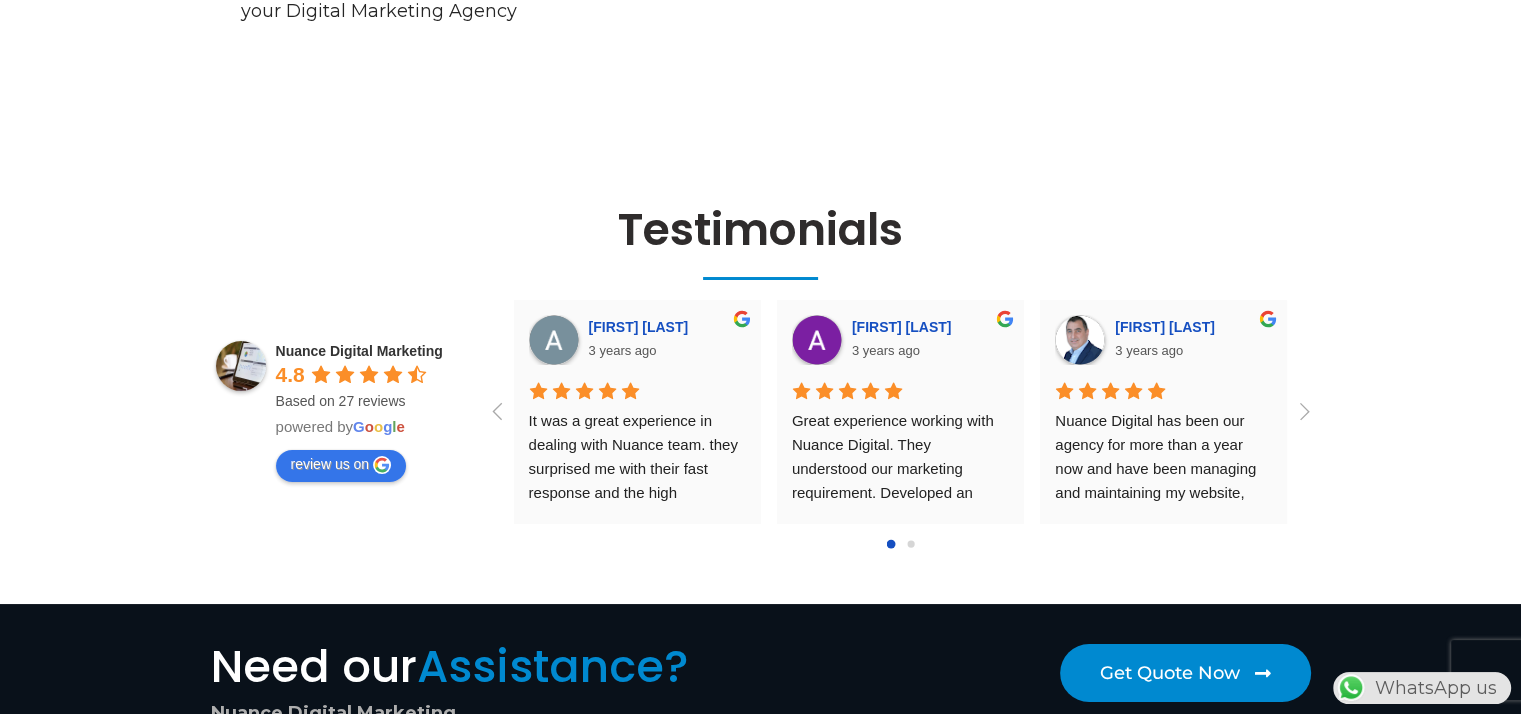click at bounding box center [890, 543] 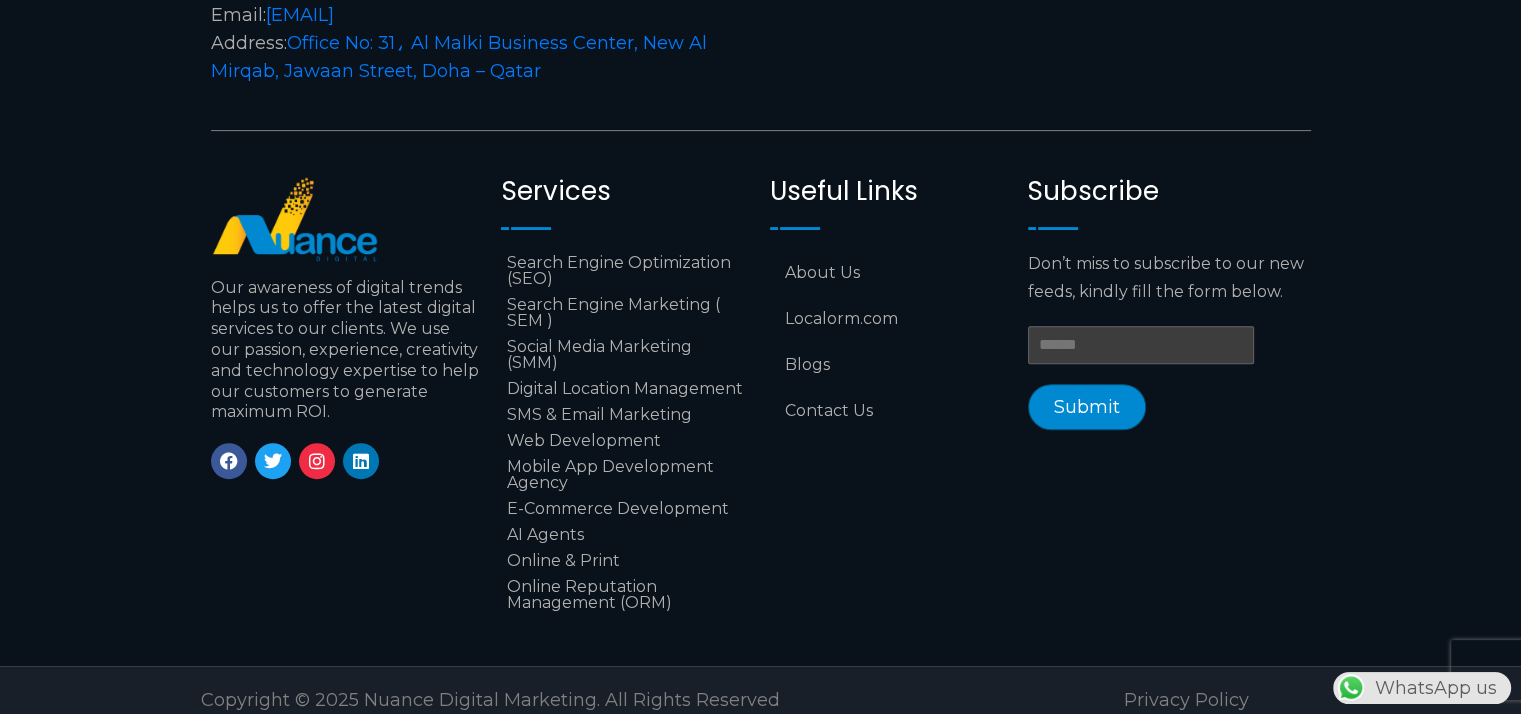scroll, scrollTop: 8289, scrollLeft: 0, axis: vertical 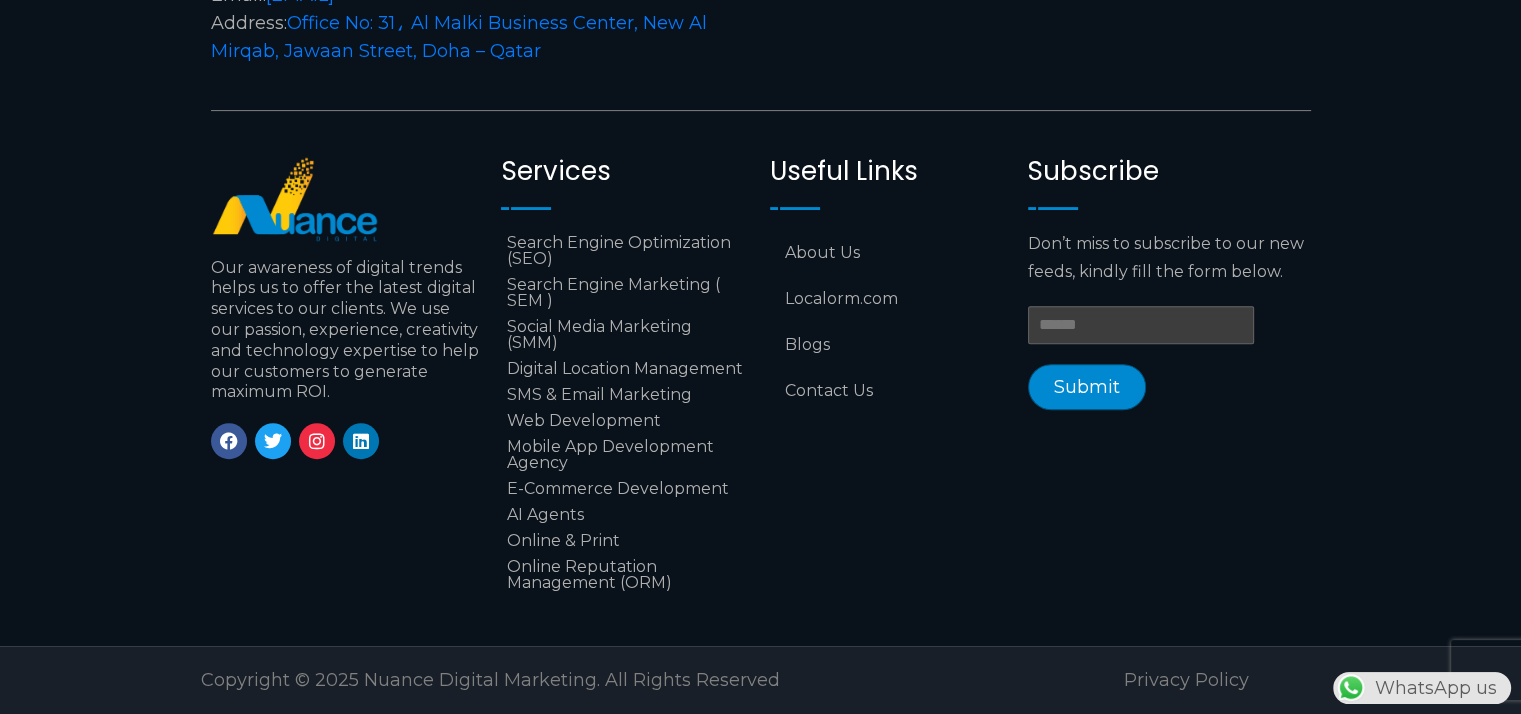 click on "Our awareness of digital trends helps us to offer the latest digital services to our clients. We use our passion, experience, creativity and technology expertise to help our customers to generate maximum ROI.                 Facebook             Twitter             Instagram             Linkedin" at bounding box center (346, 376) 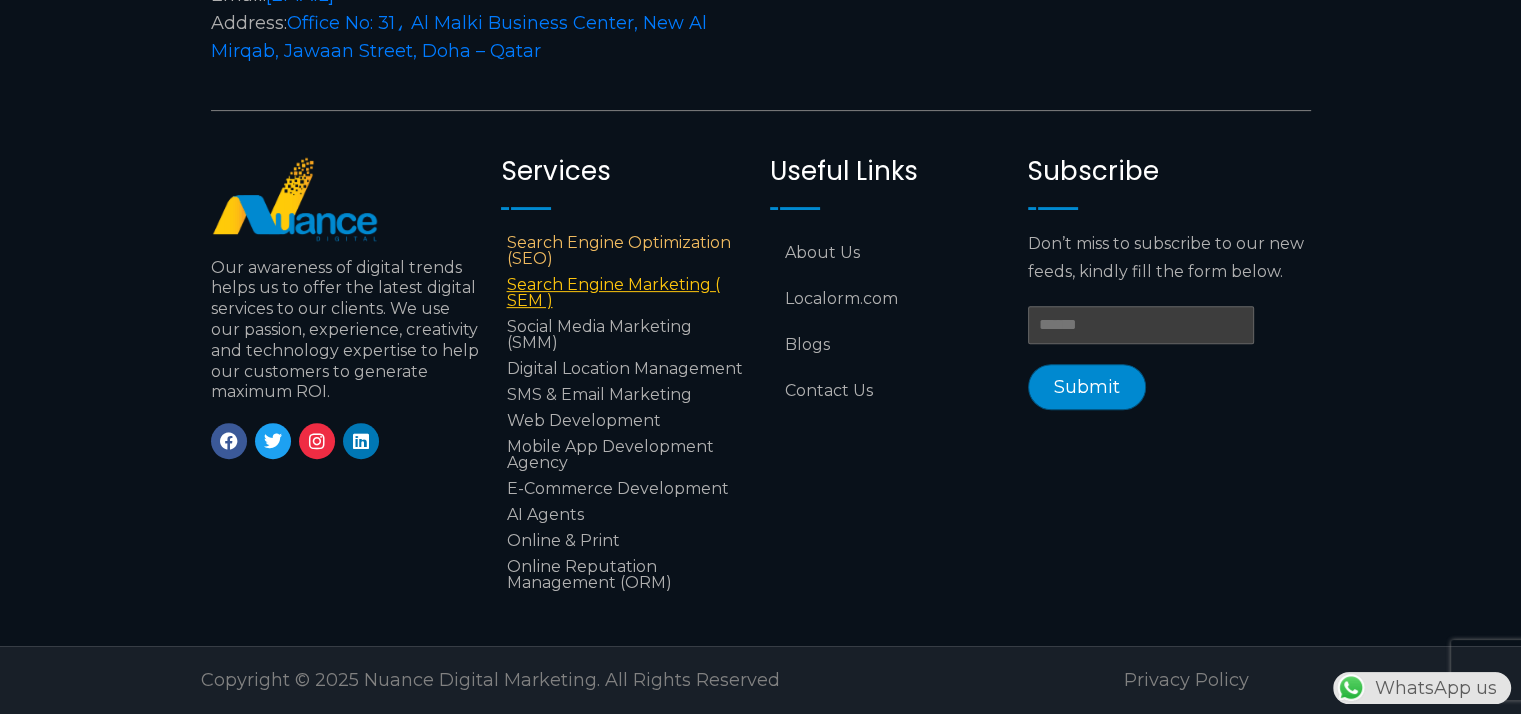 scroll, scrollTop: 0, scrollLeft: 470, axis: horizontal 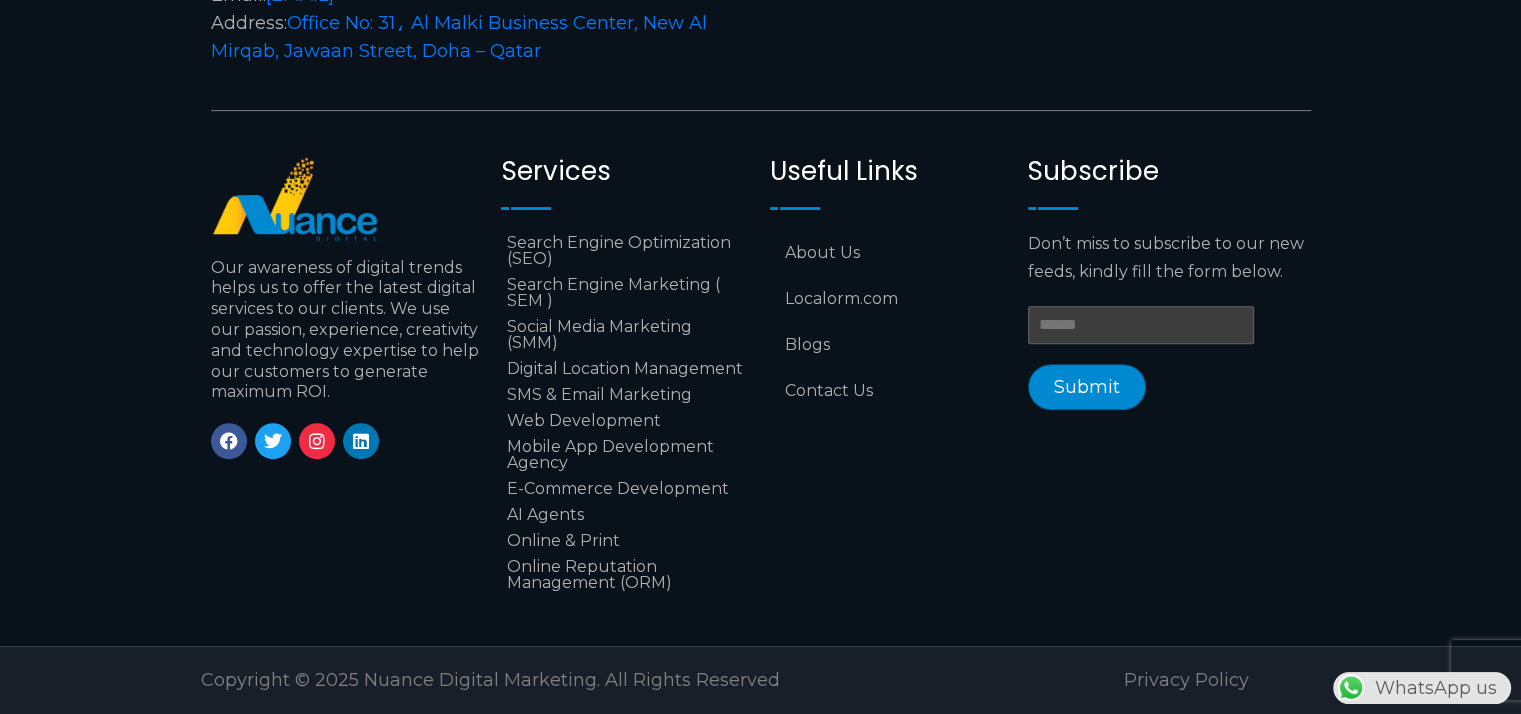click on "Our awareness of digital trends helps us to offer the latest digital services to our clients. We use our passion, experience, creativity and technology expertise to help our customers to generate maximum ROI.                 Facebook             Twitter             Instagram             Linkedin" at bounding box center [346, 376] 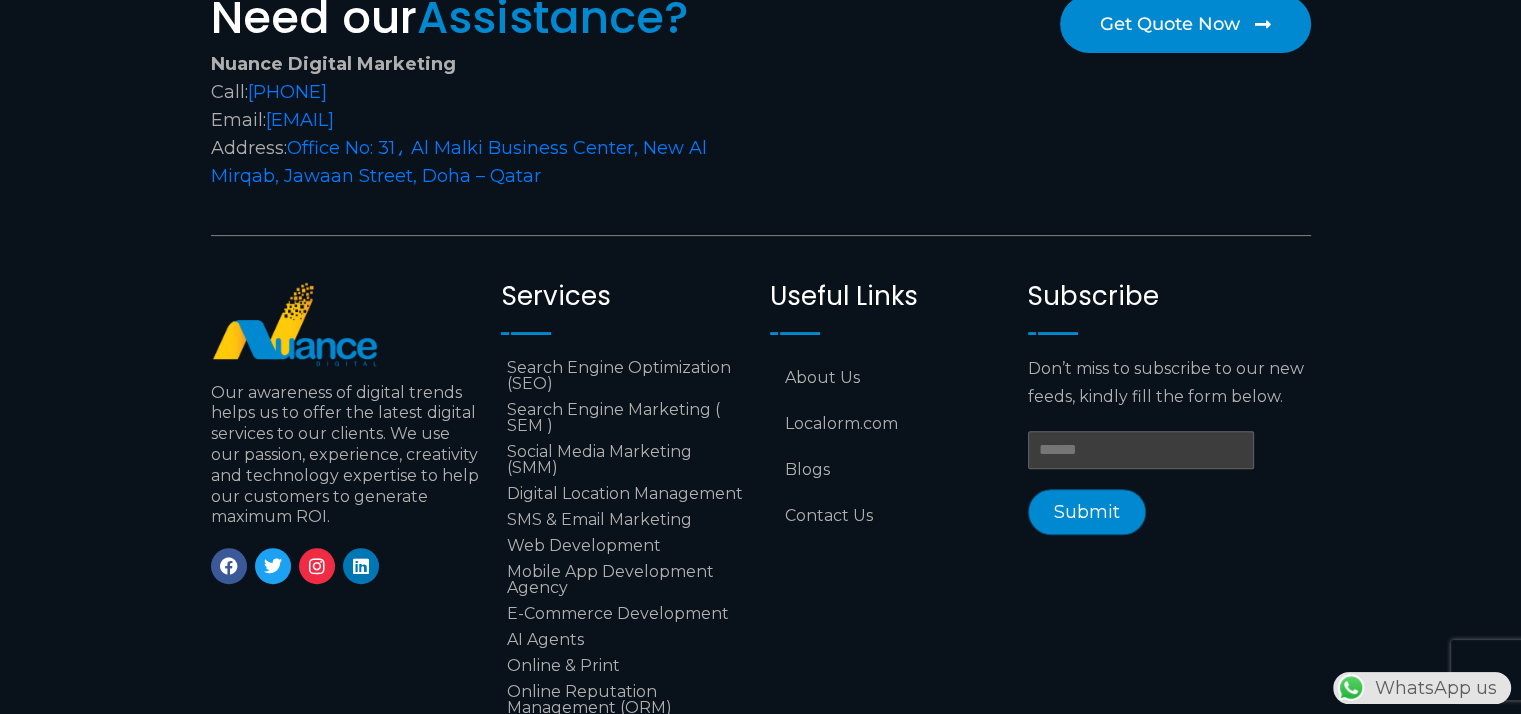 scroll, scrollTop: 8089, scrollLeft: 0, axis: vertical 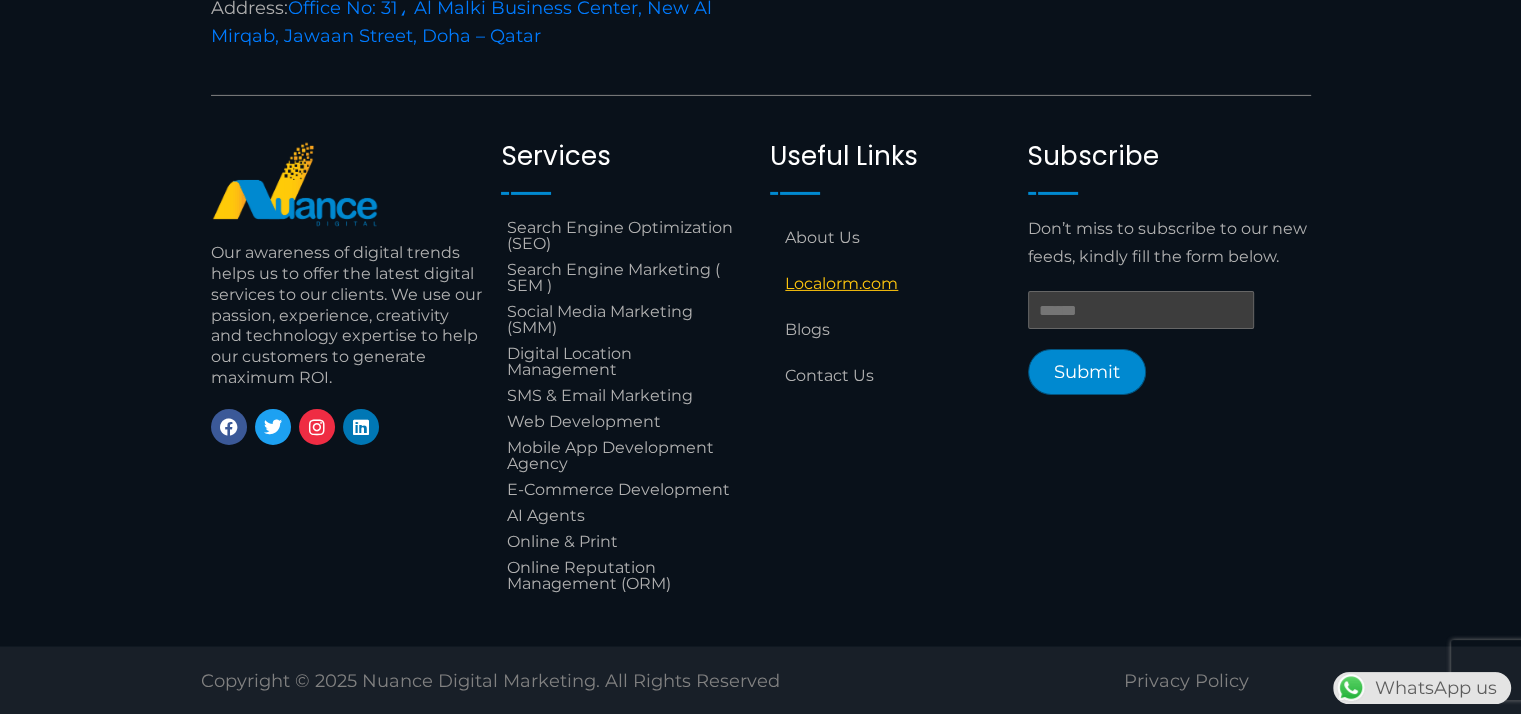 click on "Localorm.com" at bounding box center [889, 284] 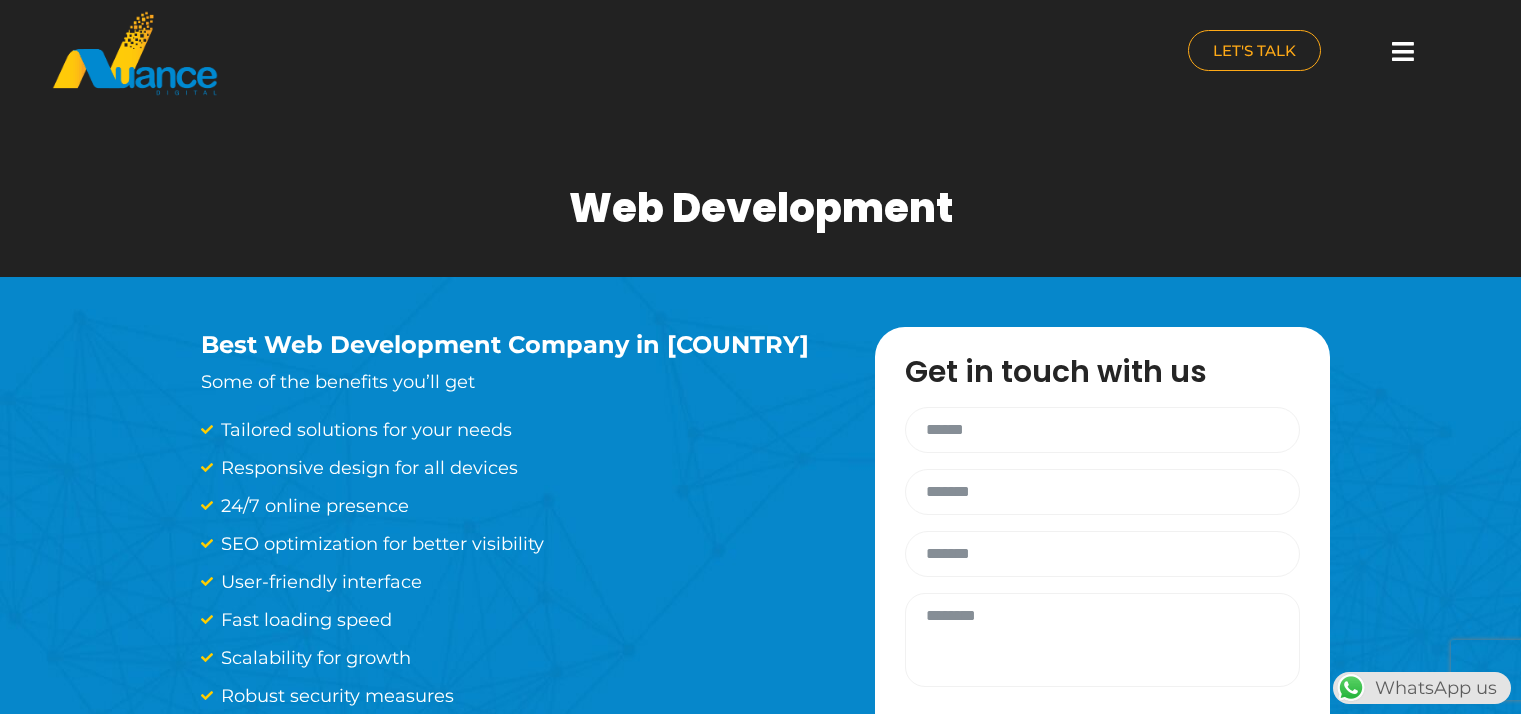 scroll, scrollTop: 848, scrollLeft: 0, axis: vertical 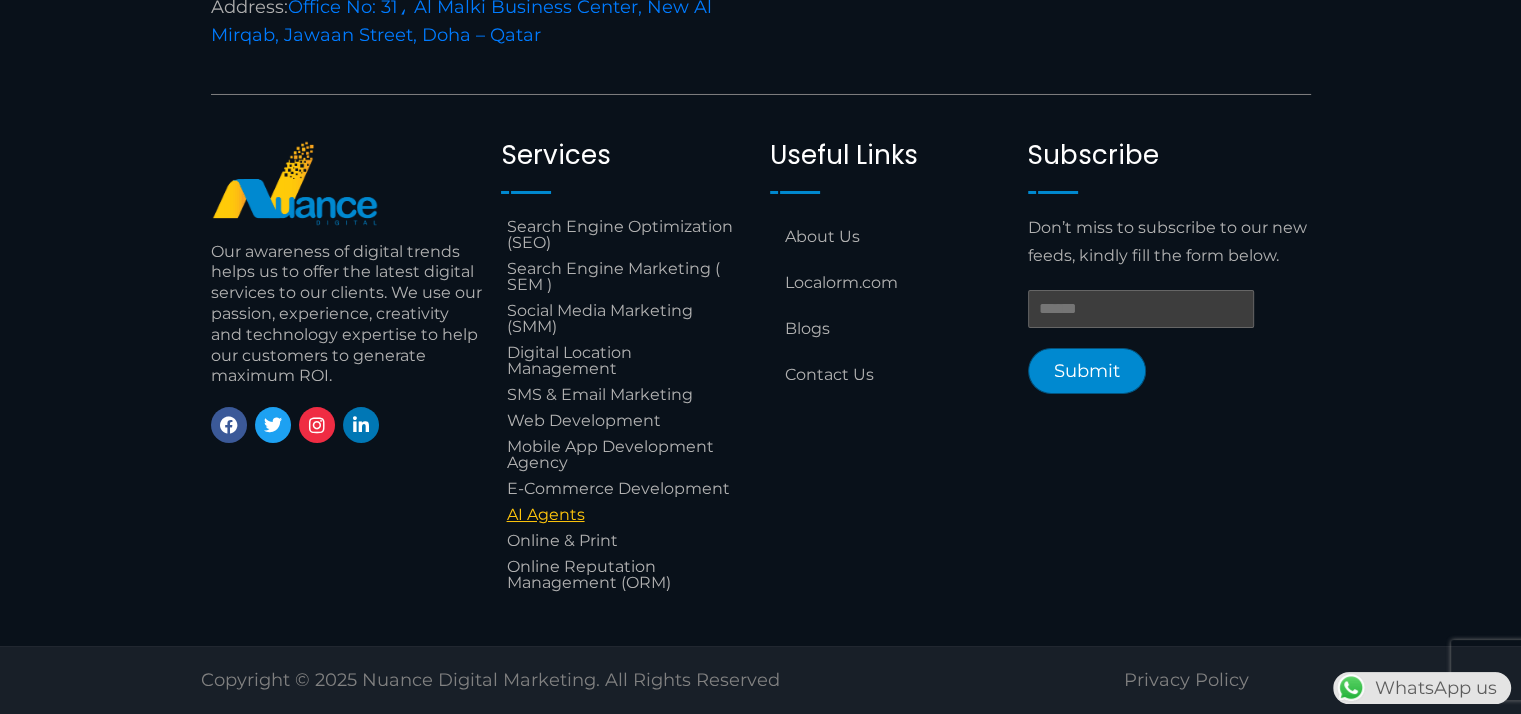 click on "AI Agents" at bounding box center (625, 515) 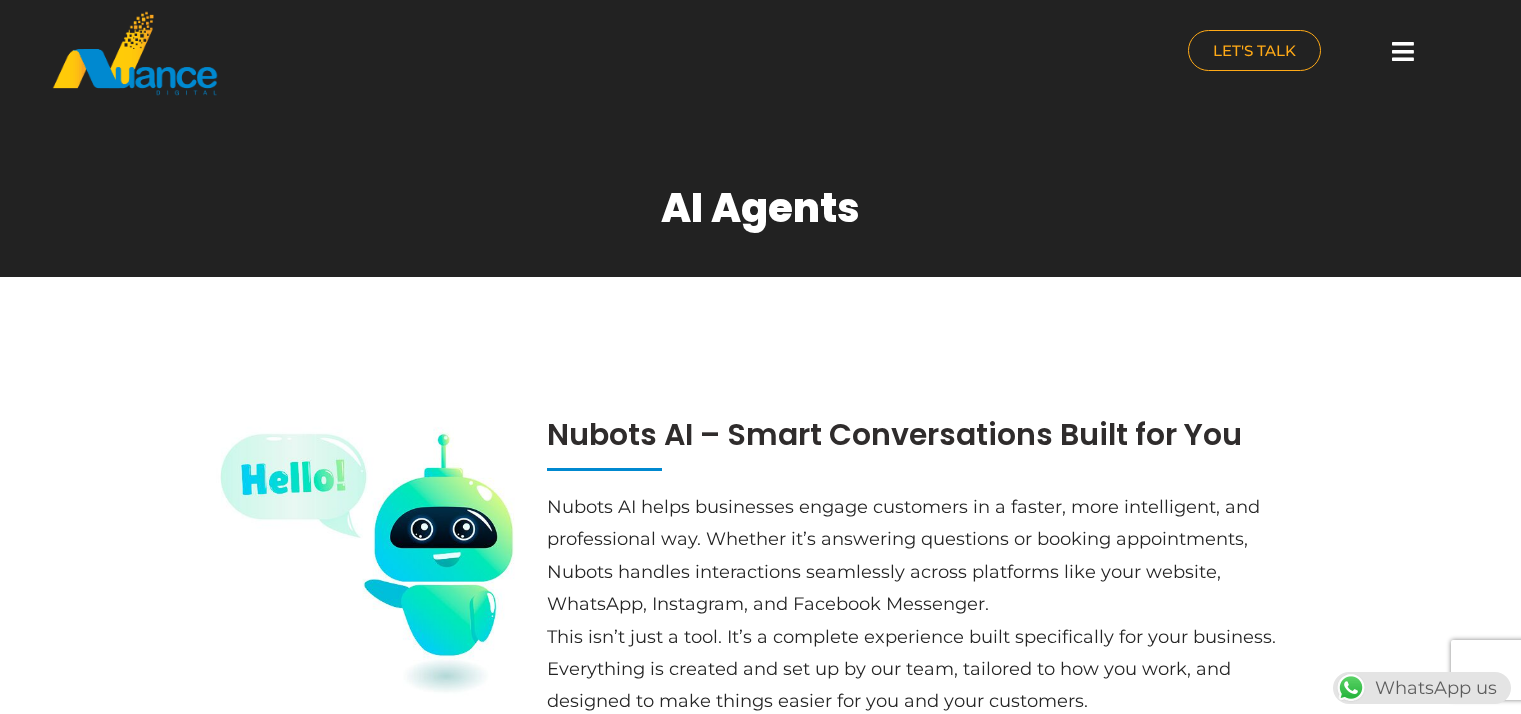 scroll, scrollTop: 0, scrollLeft: 0, axis: both 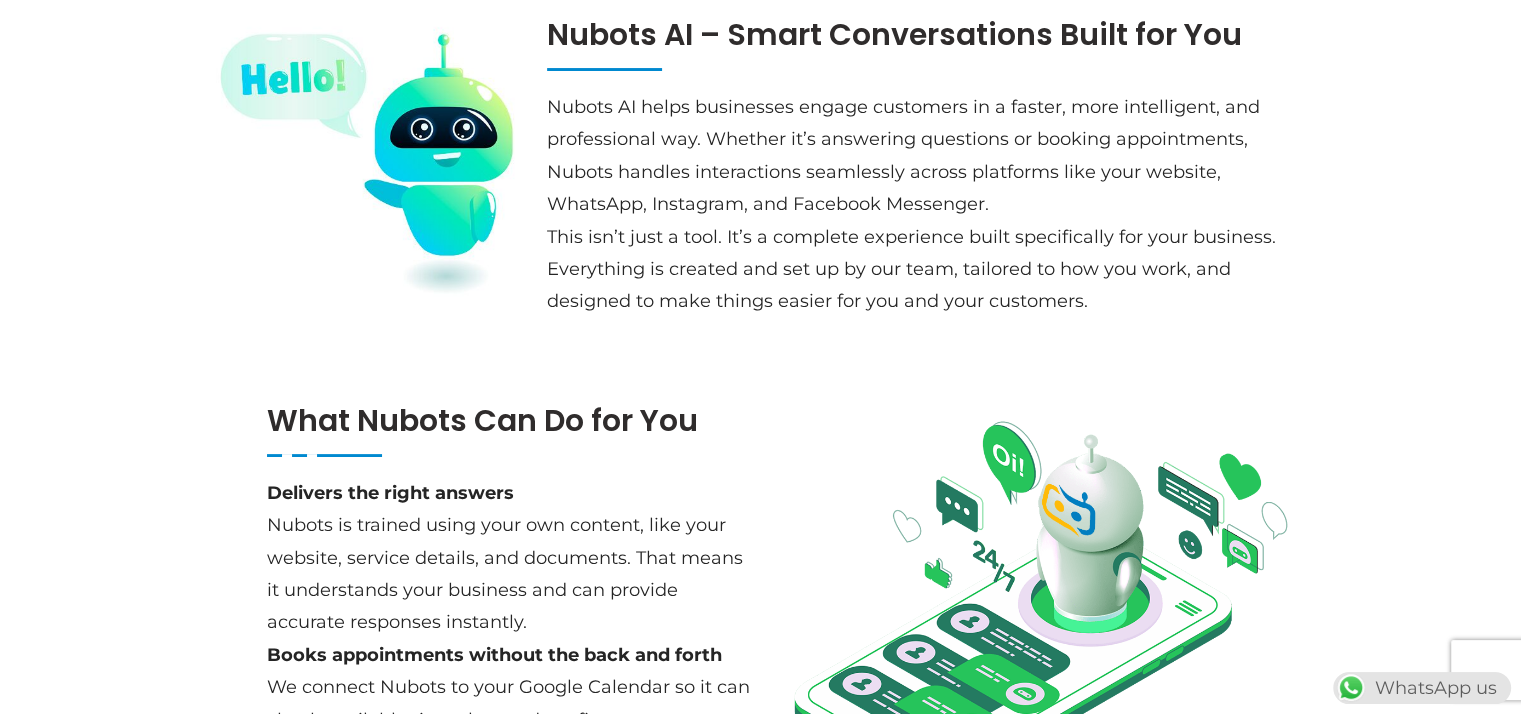 click on "Nubots AI helps businesses engage customers in a faster, more intelligent, and professional way. Whether it’s answering questions or booking appointments, Nubots handles interactions seamlessly across platforms like your website, WhatsApp, Instagram, and Facebook Messenger." at bounding box center (903, 155) 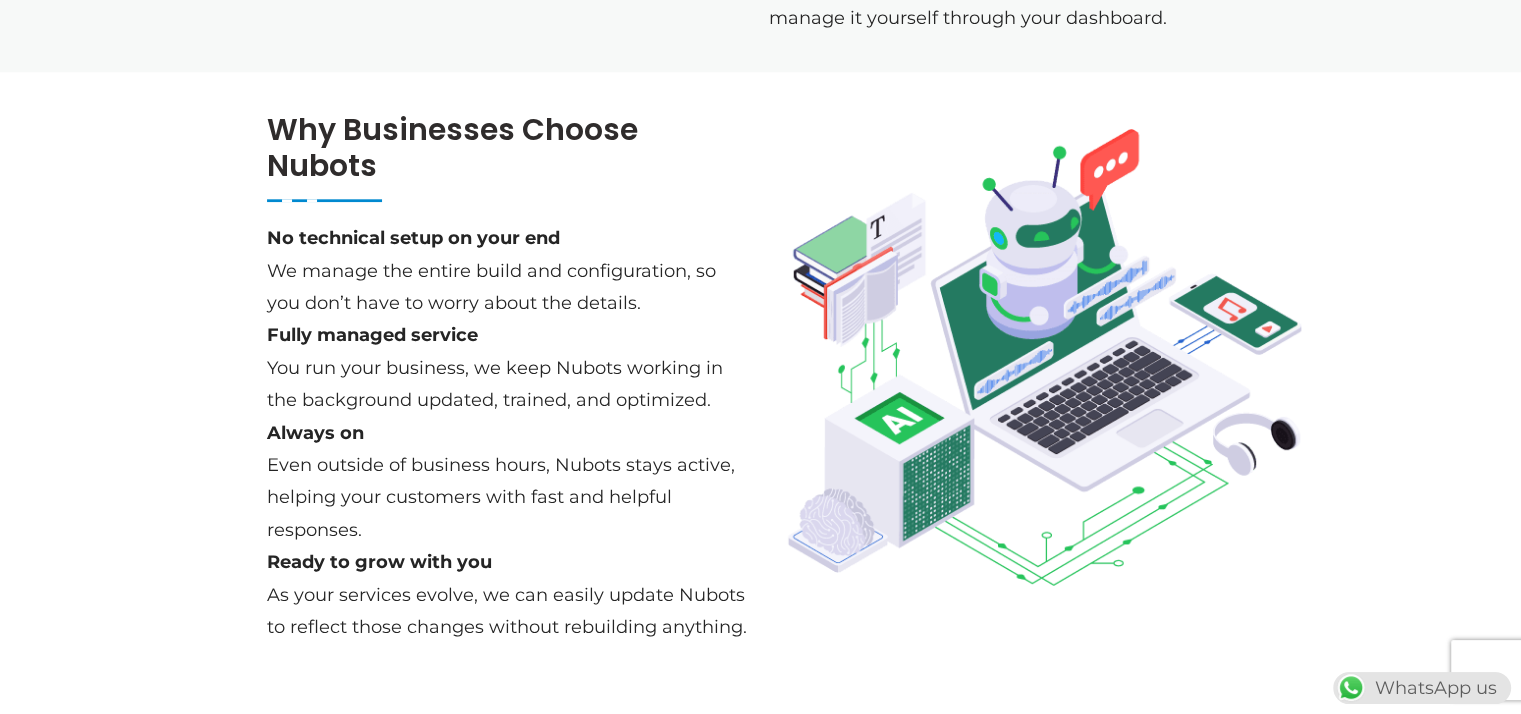 scroll, scrollTop: 2144, scrollLeft: 0, axis: vertical 